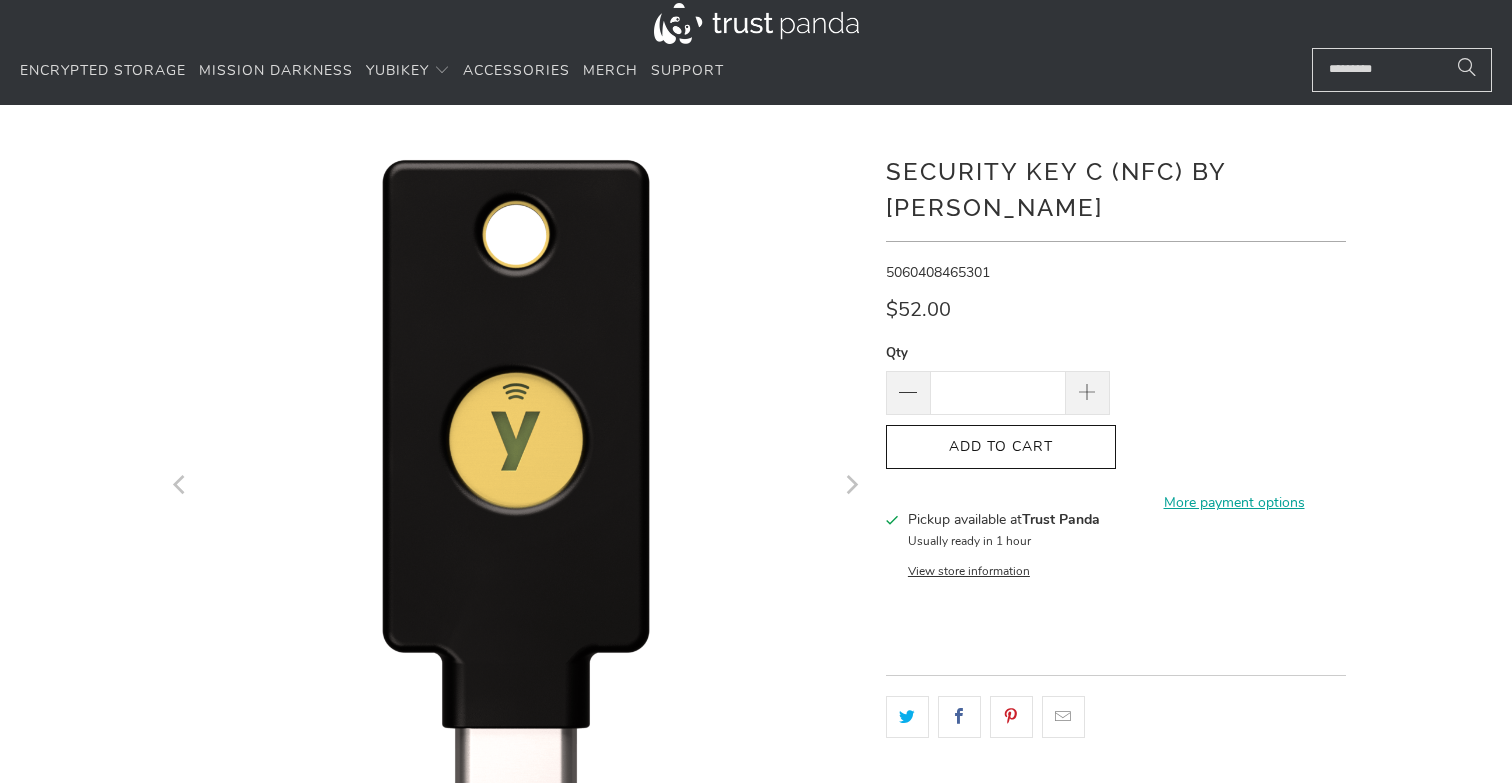 scroll, scrollTop: 0, scrollLeft: 0, axis: both 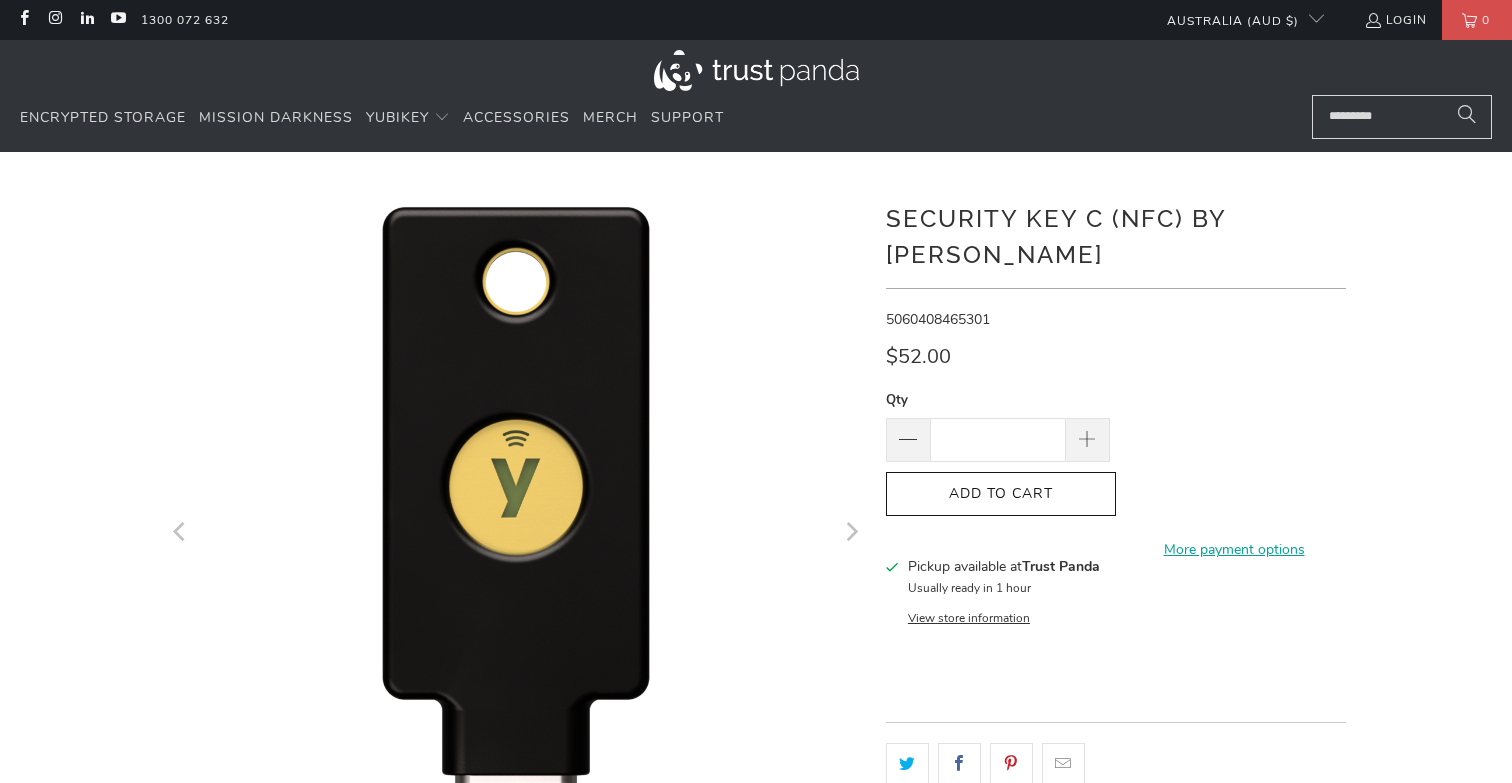 click on "**********" at bounding box center (1116, 637) 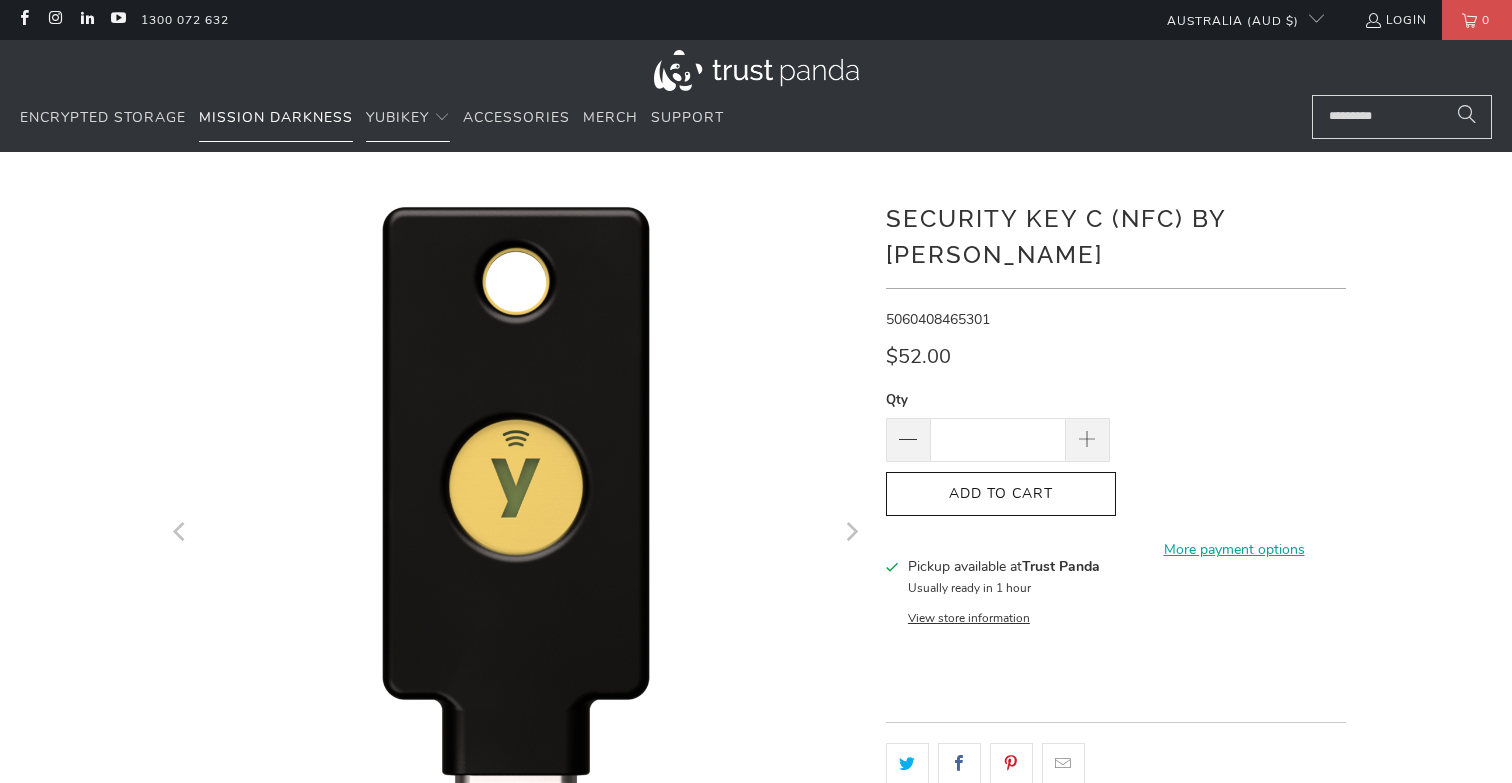 click on "Mission Darkness" at bounding box center [276, 117] 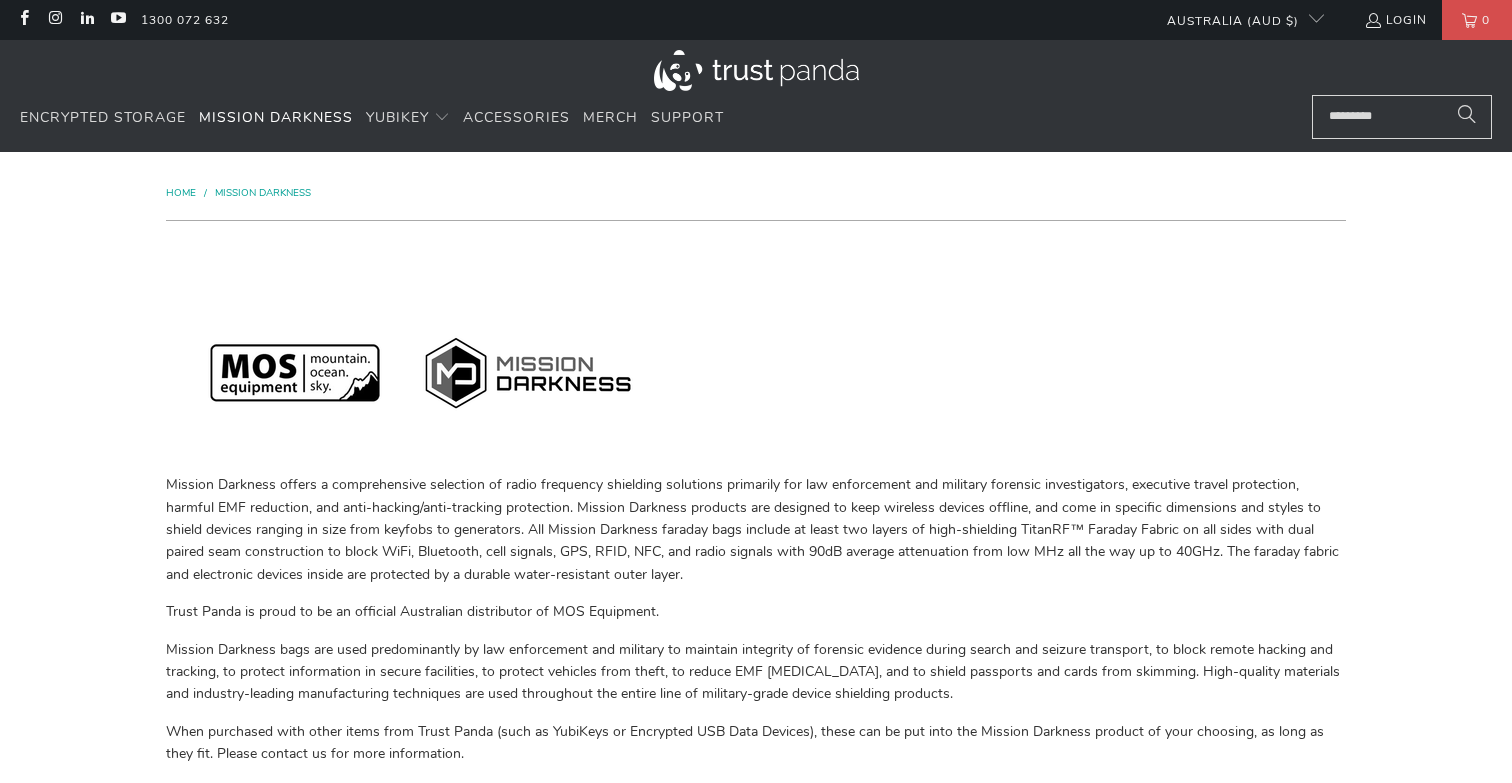 scroll, scrollTop: 0, scrollLeft: 0, axis: both 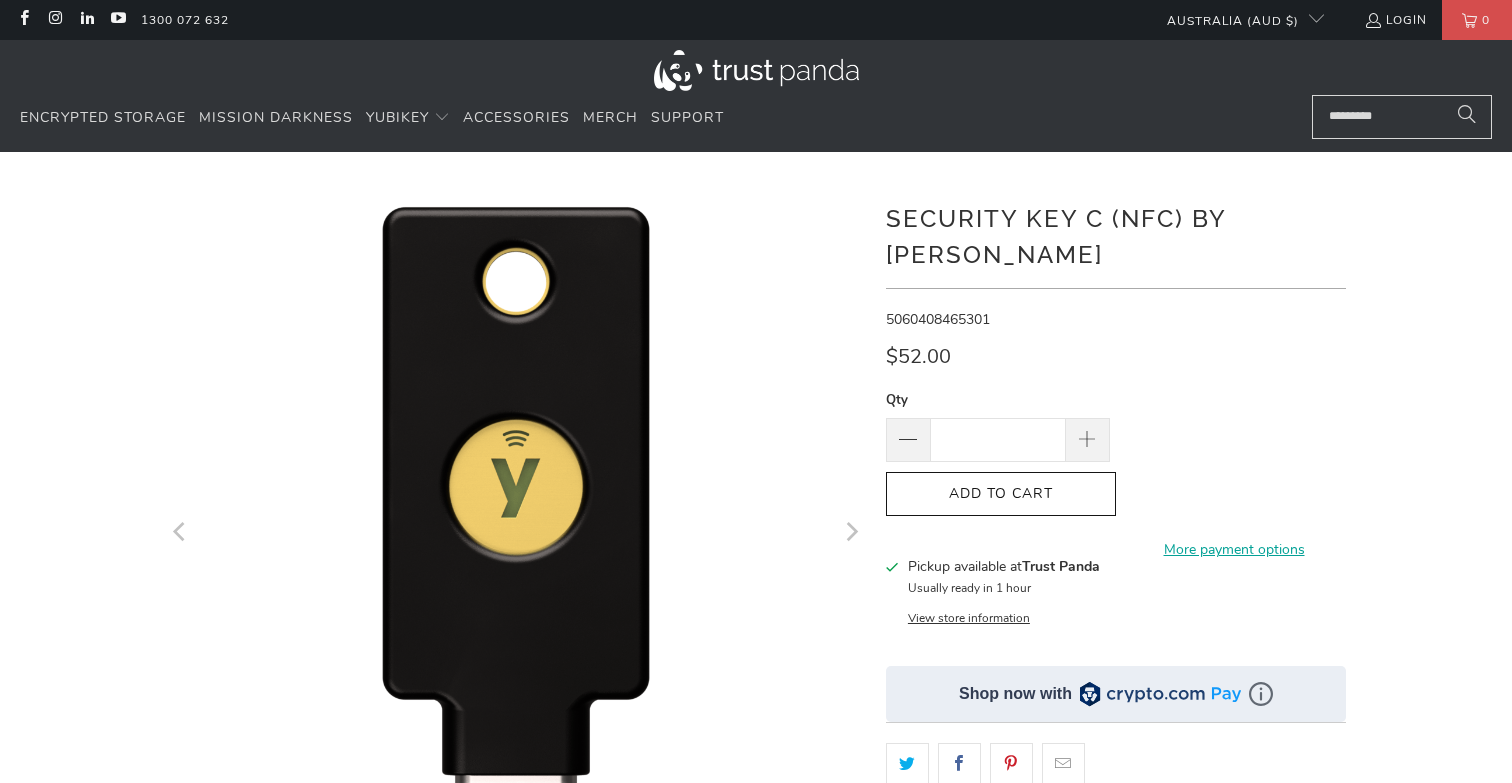 click 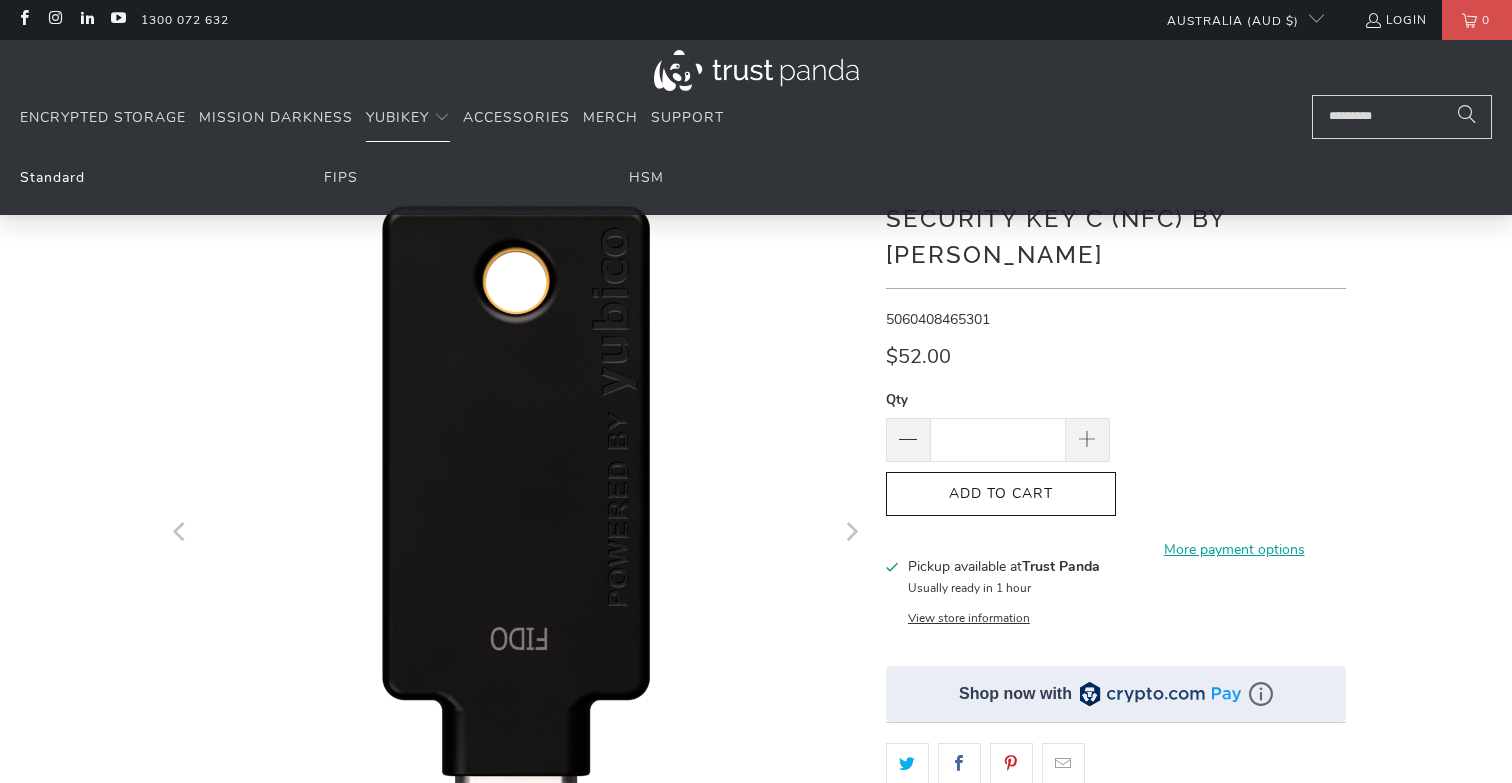 click on "Standard" at bounding box center (52, 177) 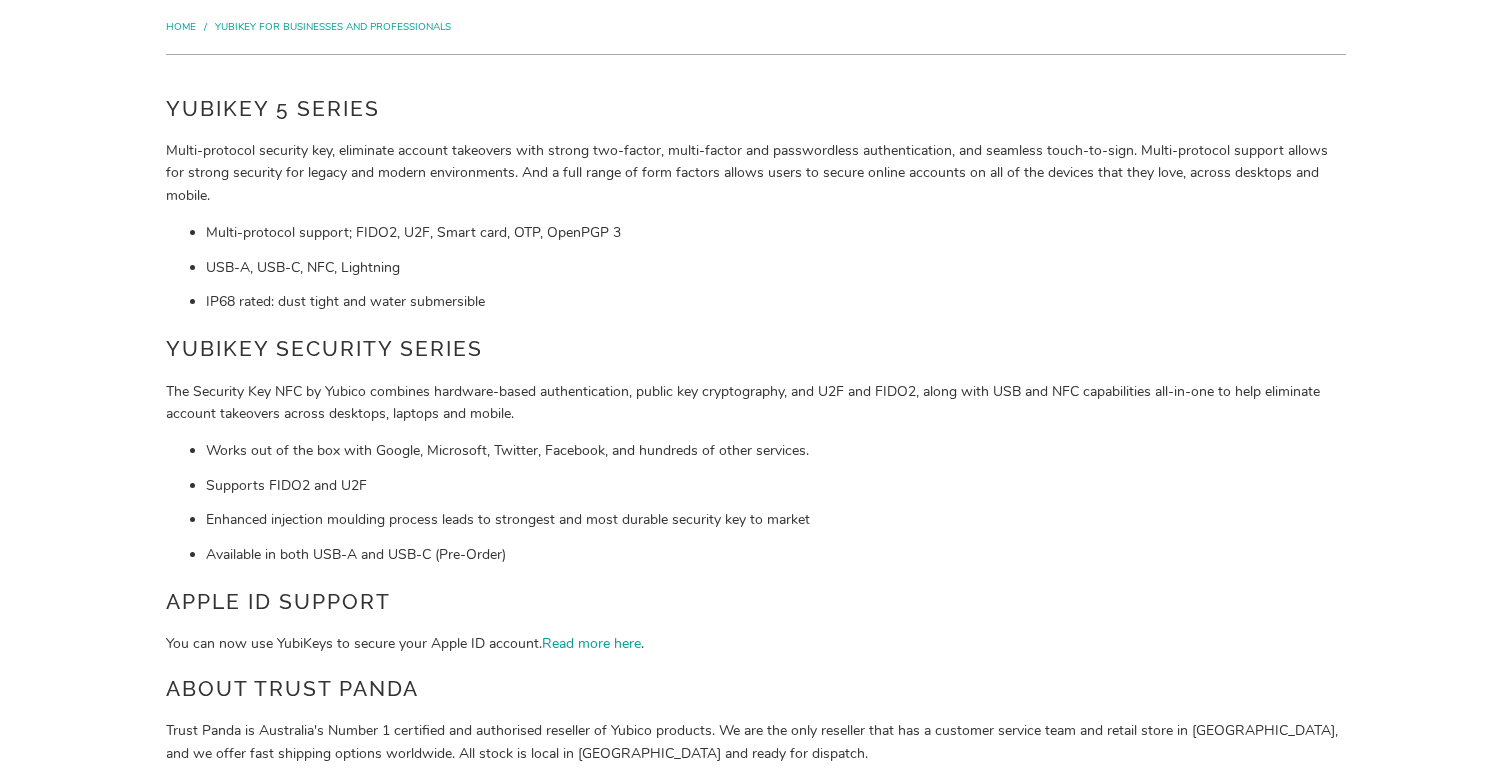 scroll, scrollTop: 0, scrollLeft: 0, axis: both 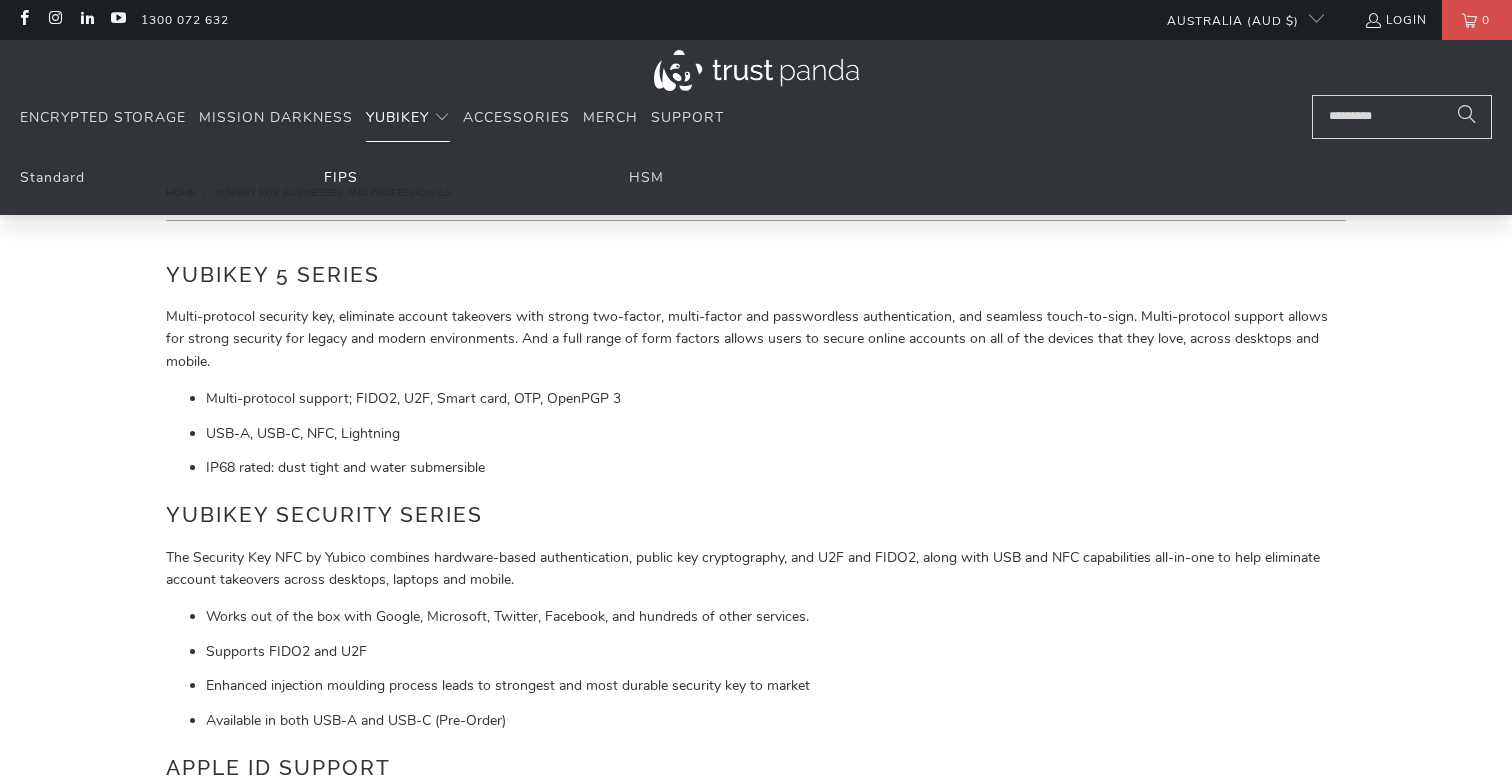 click on "FIPS" at bounding box center (341, 177) 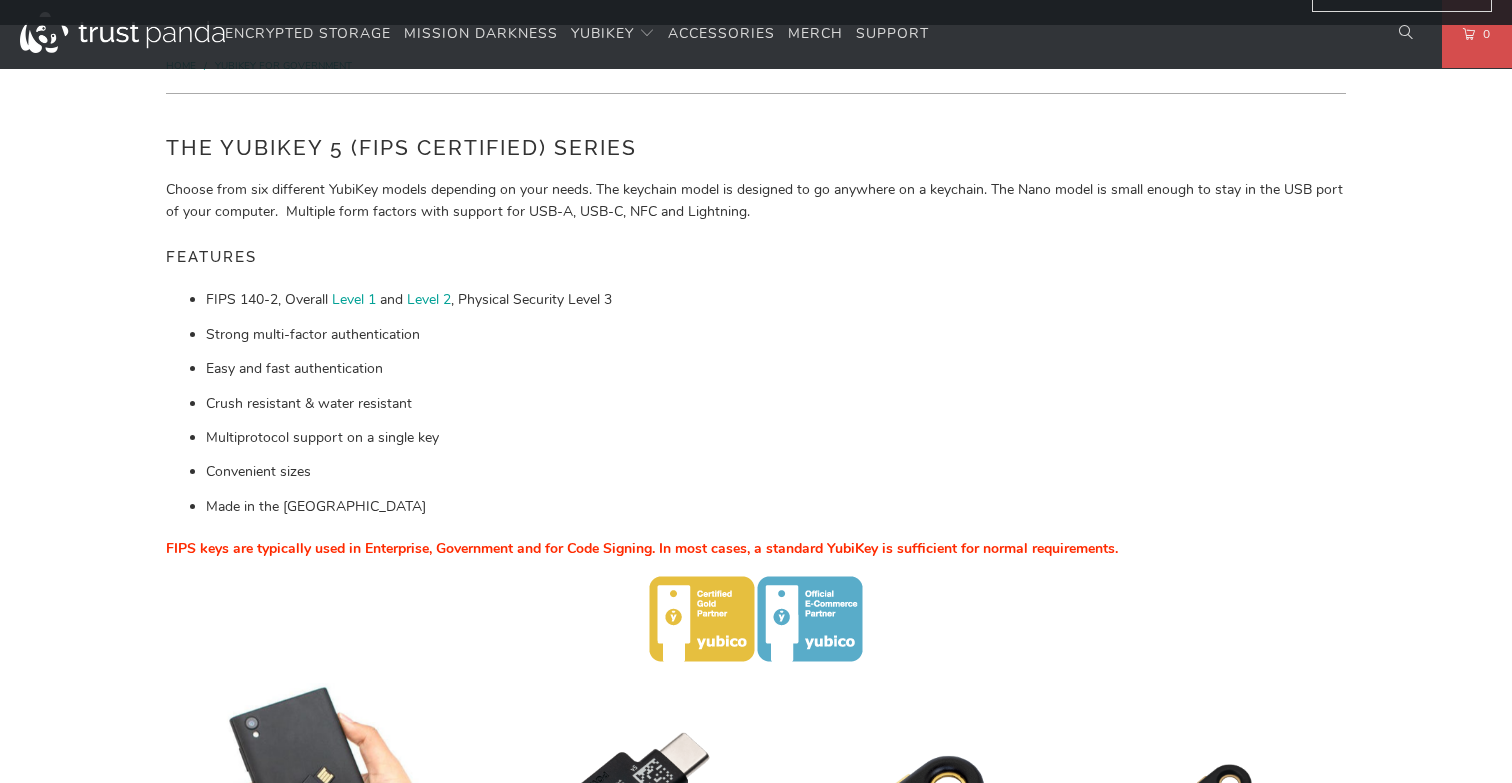 scroll, scrollTop: 0, scrollLeft: 0, axis: both 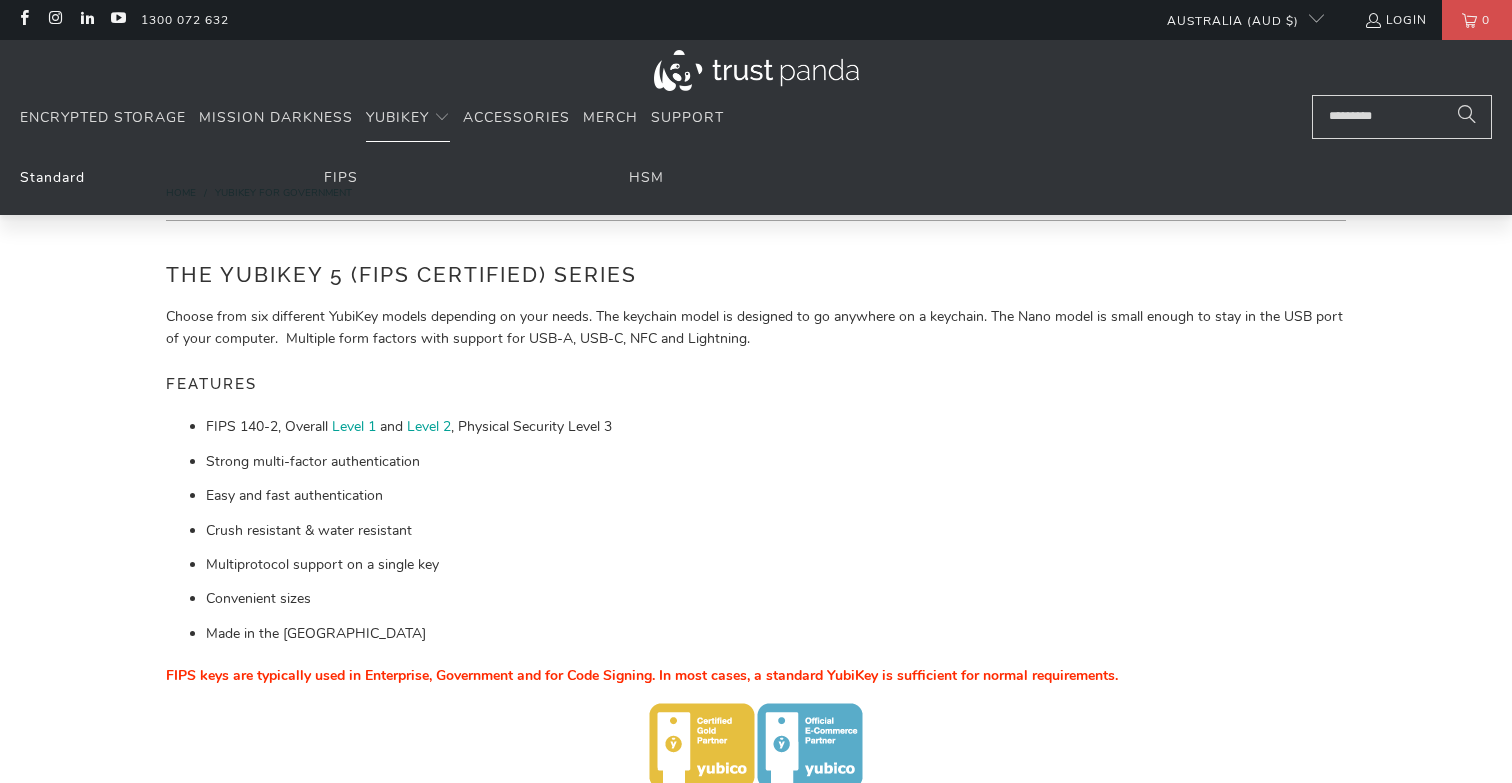 click on "Standard" at bounding box center (52, 177) 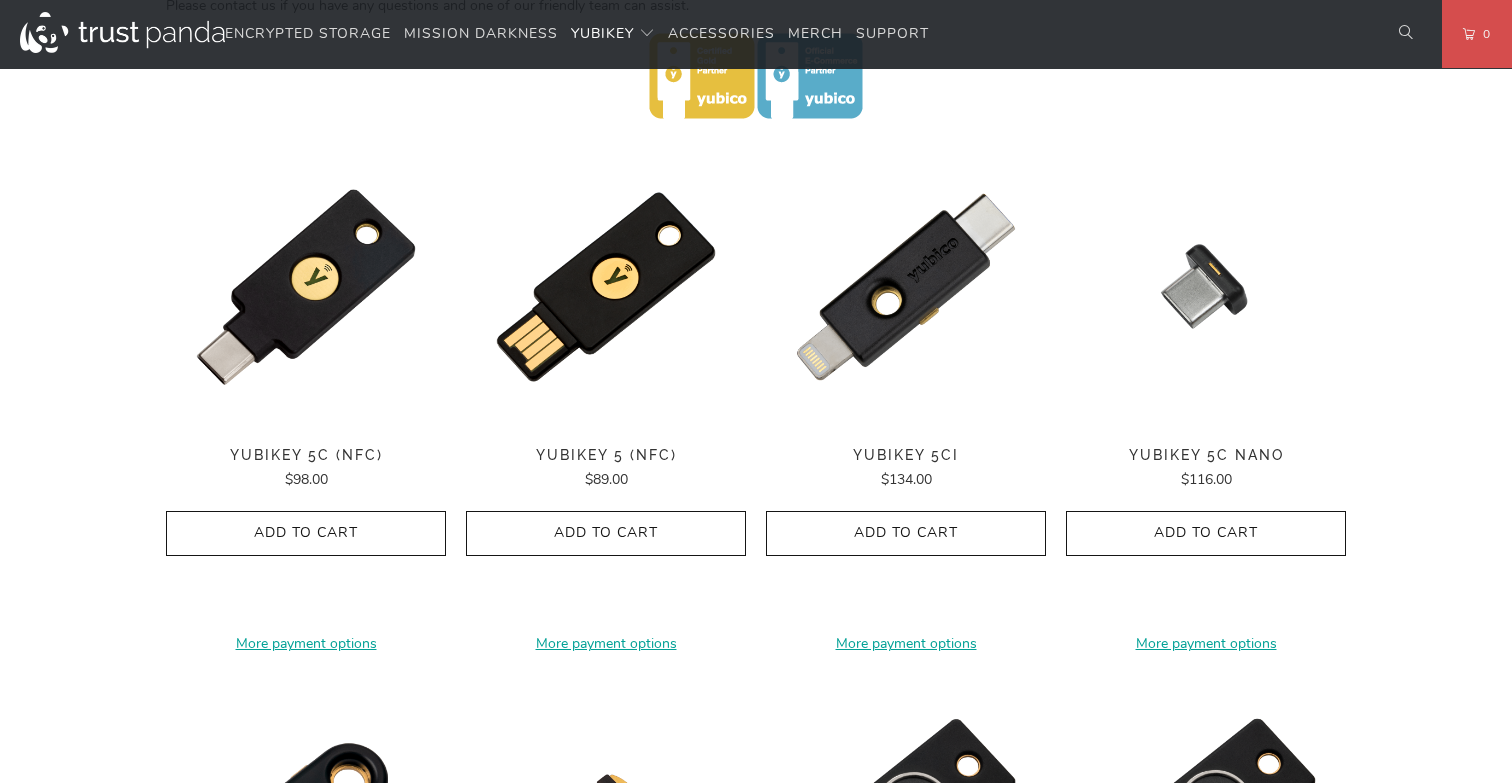 scroll, scrollTop: 932, scrollLeft: 0, axis: vertical 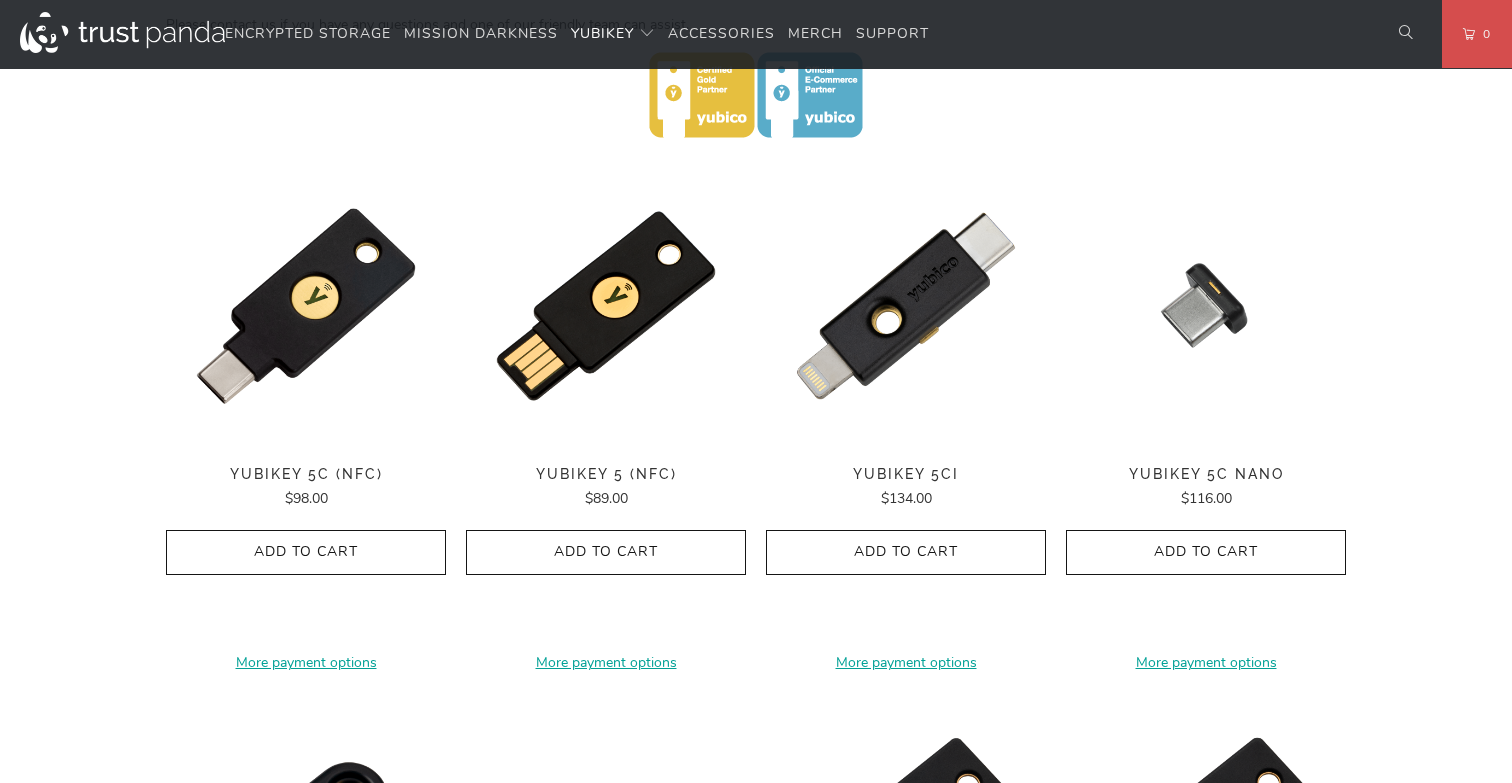 click 